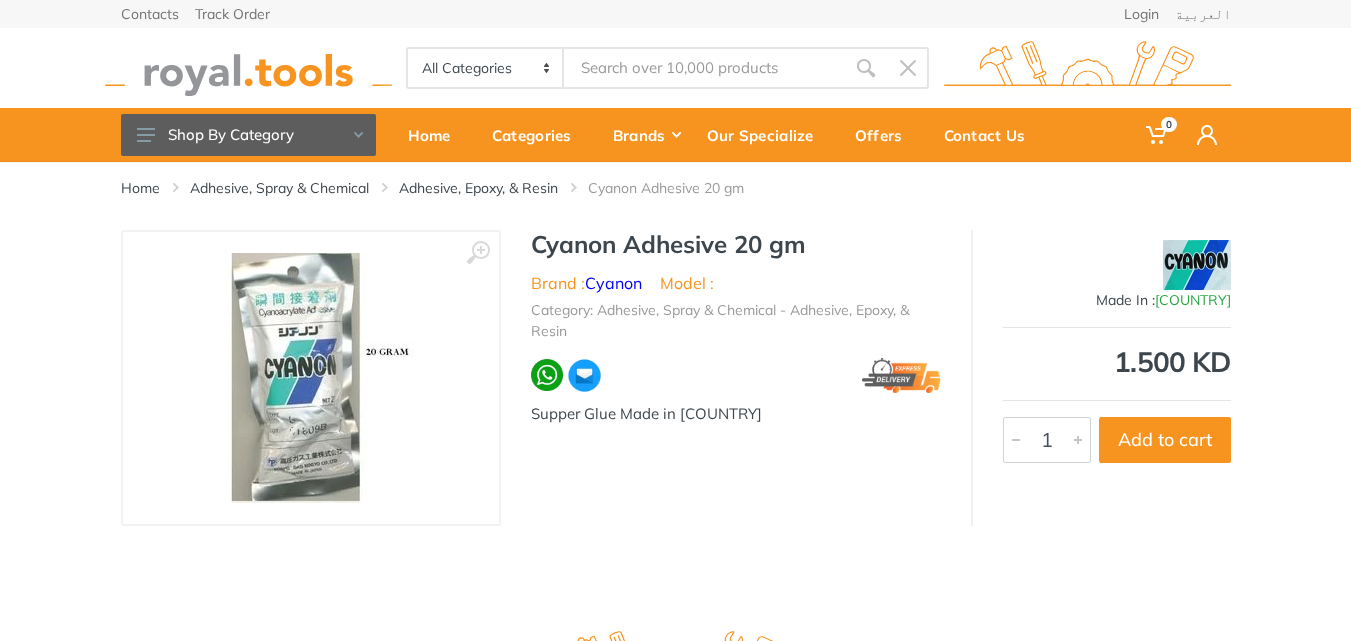 scroll, scrollTop: 0, scrollLeft: 0, axis: both 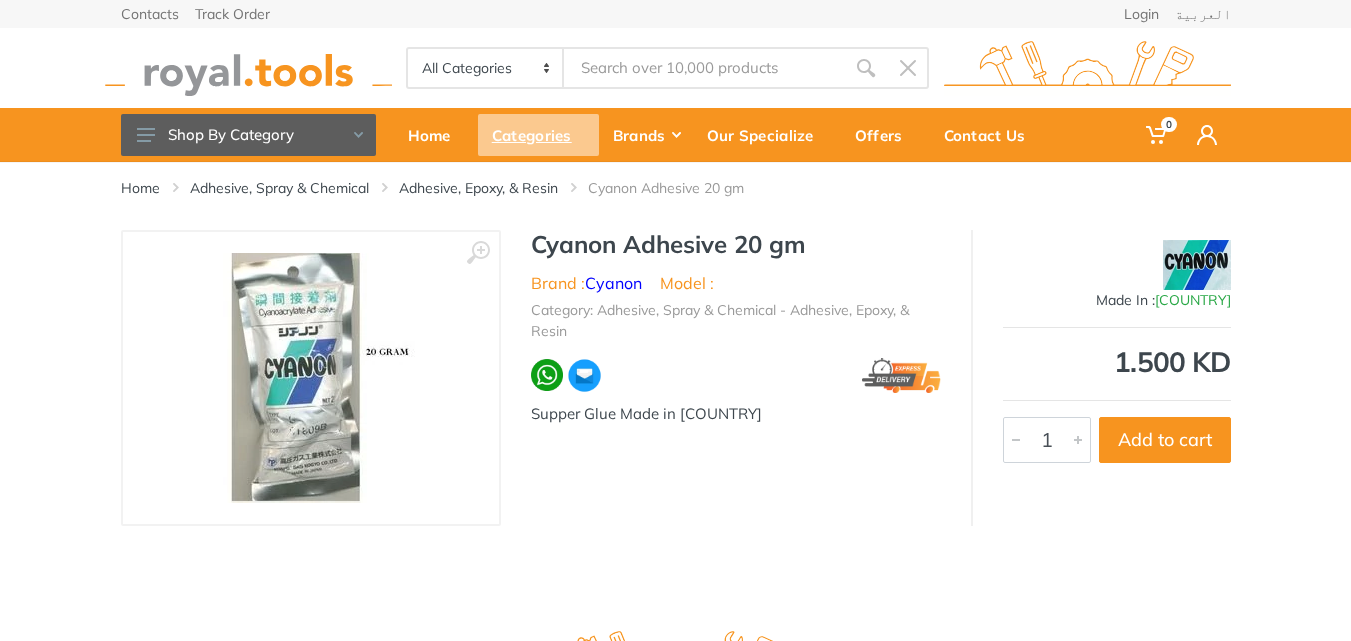 click on "Categories" at bounding box center [538, 135] 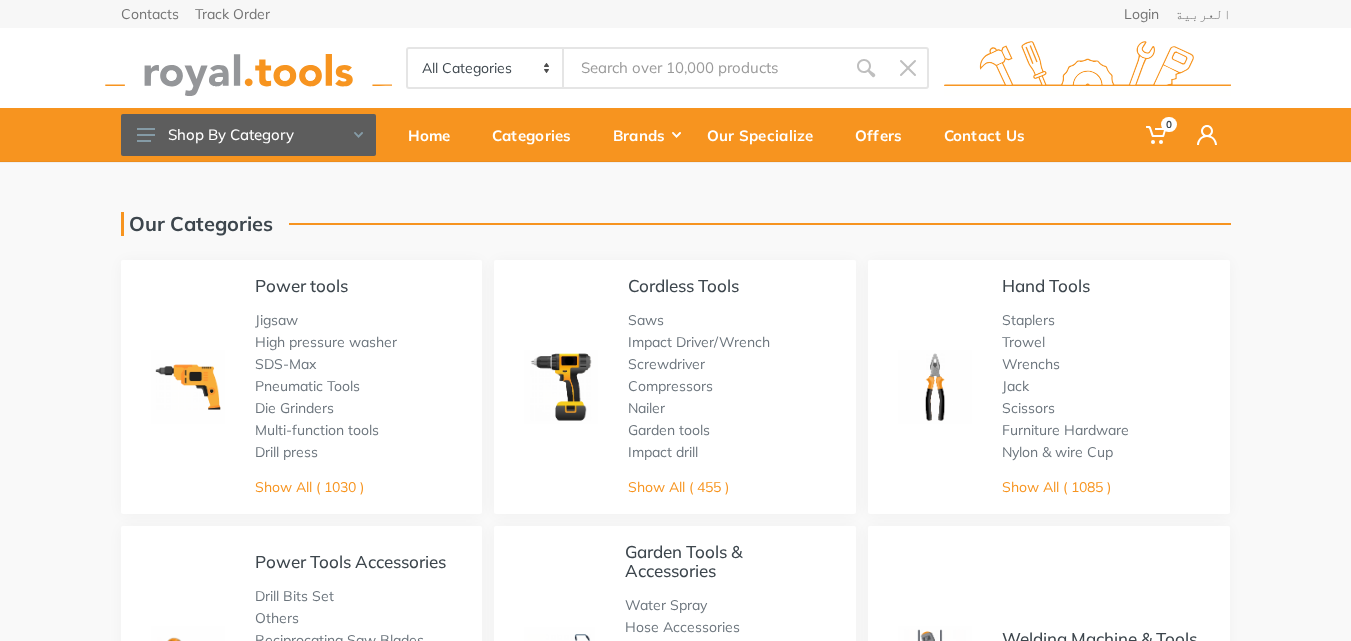 scroll, scrollTop: 0, scrollLeft: 0, axis: both 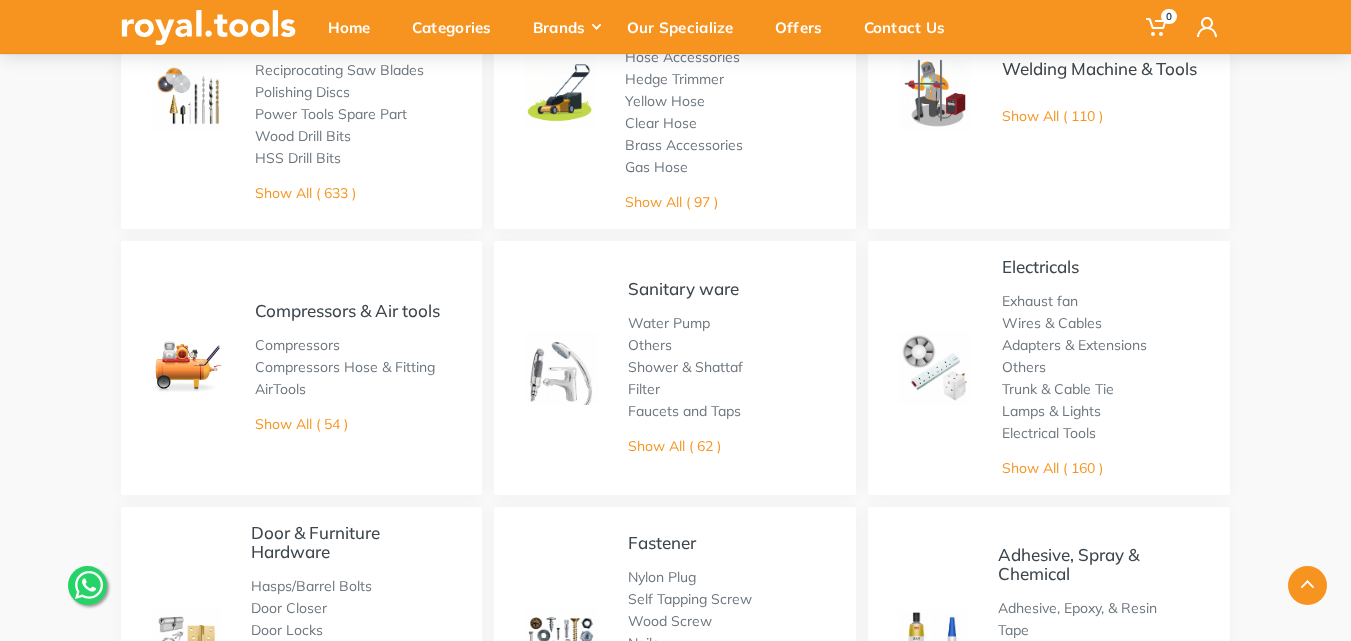 click on "Others" at bounding box center (685, 345) 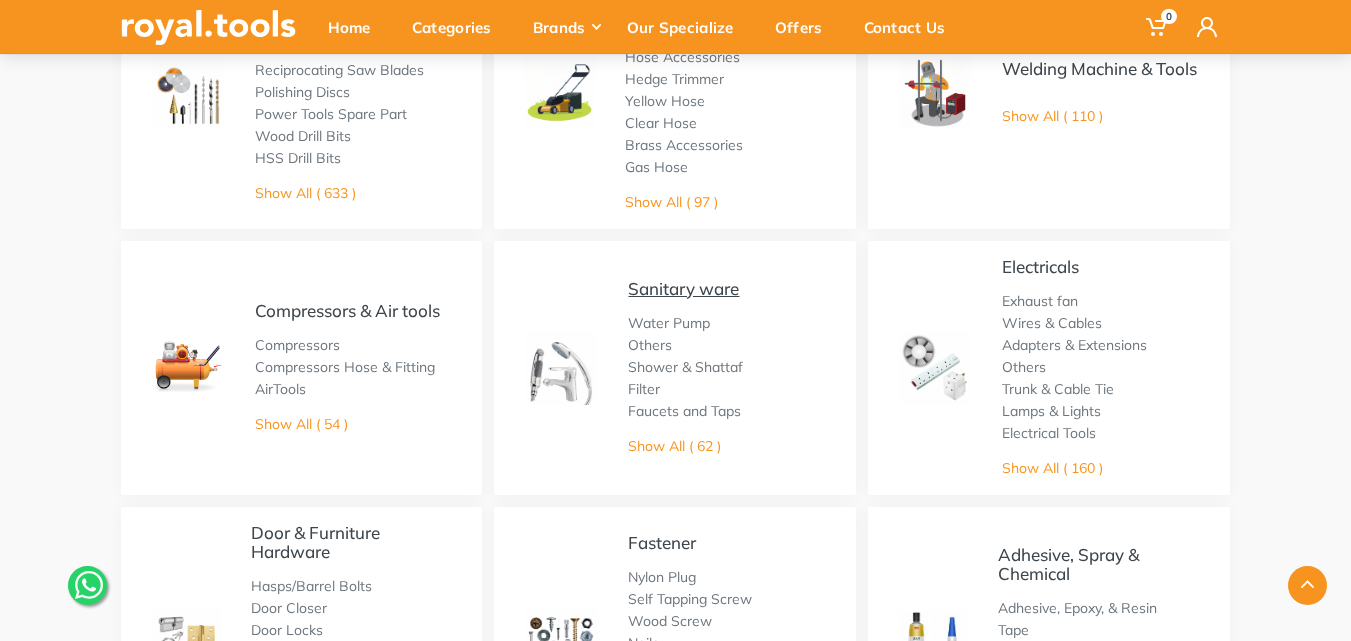 click on "Sanitary ware" at bounding box center [683, 288] 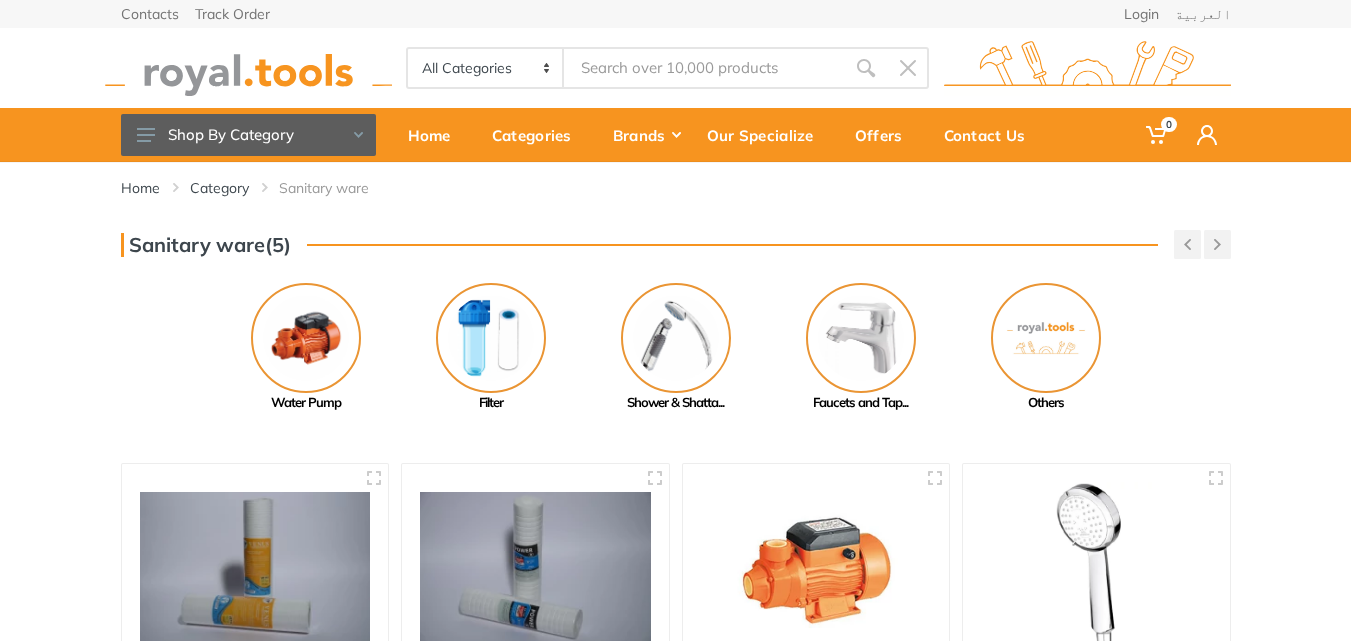 scroll, scrollTop: 0, scrollLeft: 0, axis: both 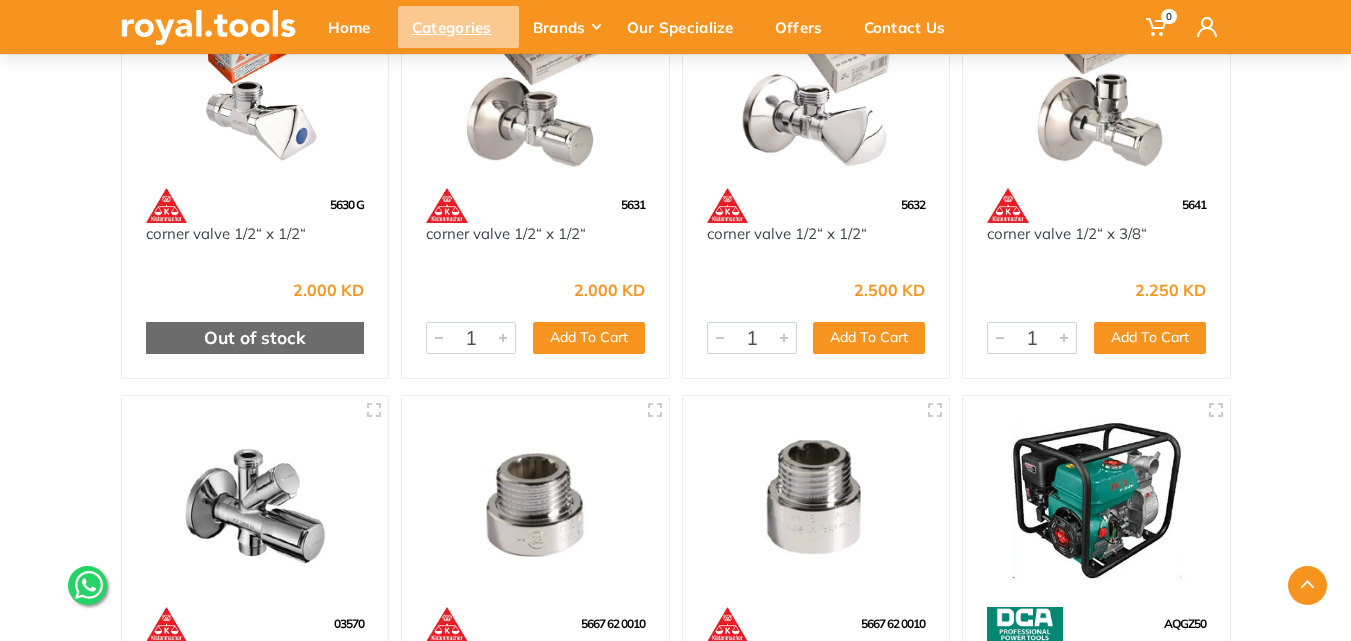 click on "Categories" at bounding box center [458, 27] 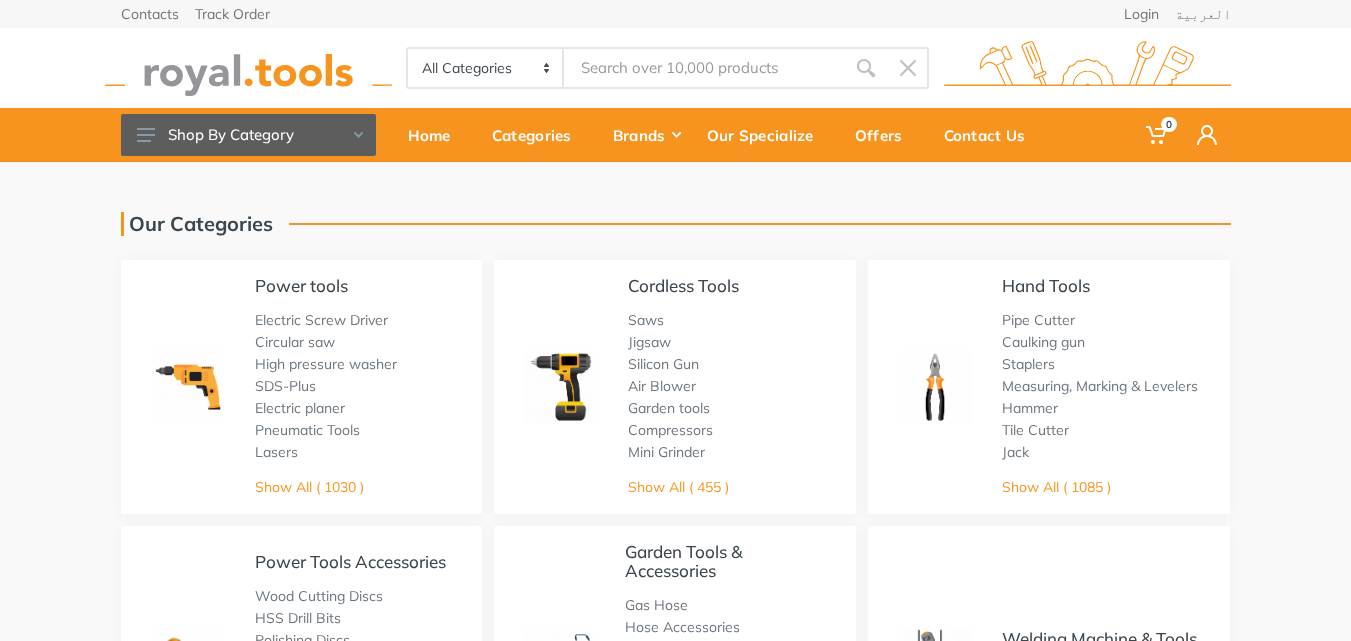 scroll, scrollTop: 0, scrollLeft: 0, axis: both 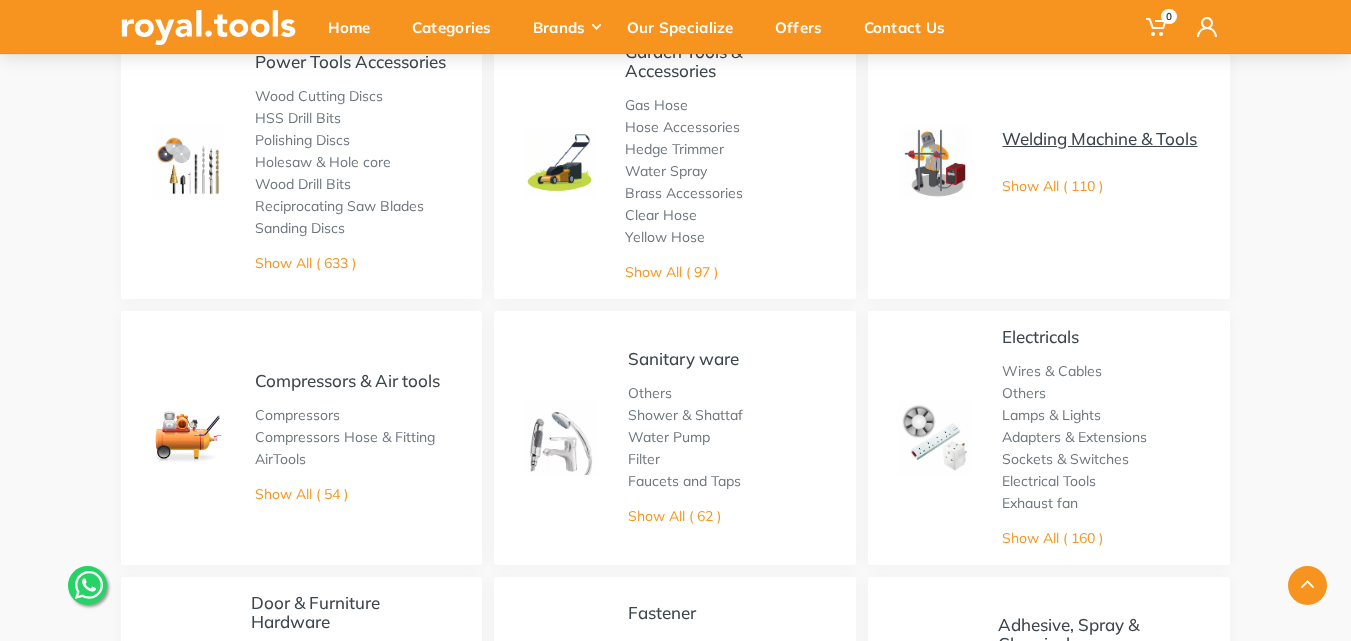 click on "Welding Machine & Tools" at bounding box center (1099, 138) 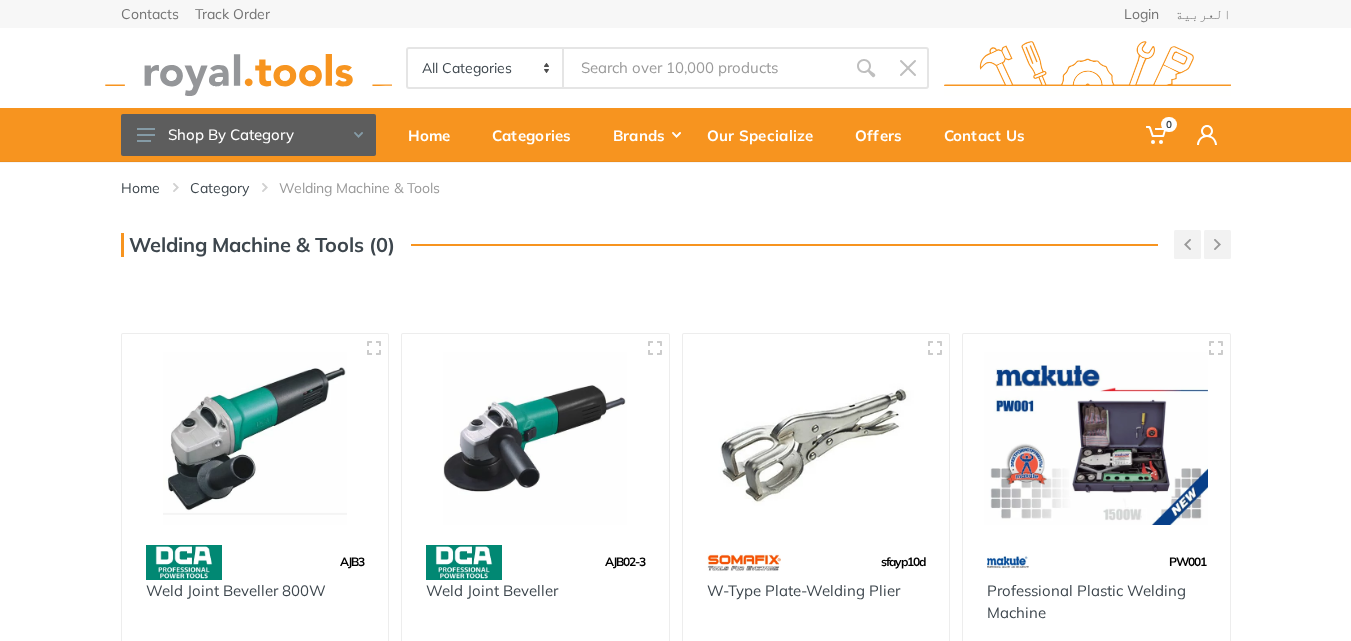 scroll, scrollTop: 0, scrollLeft: 0, axis: both 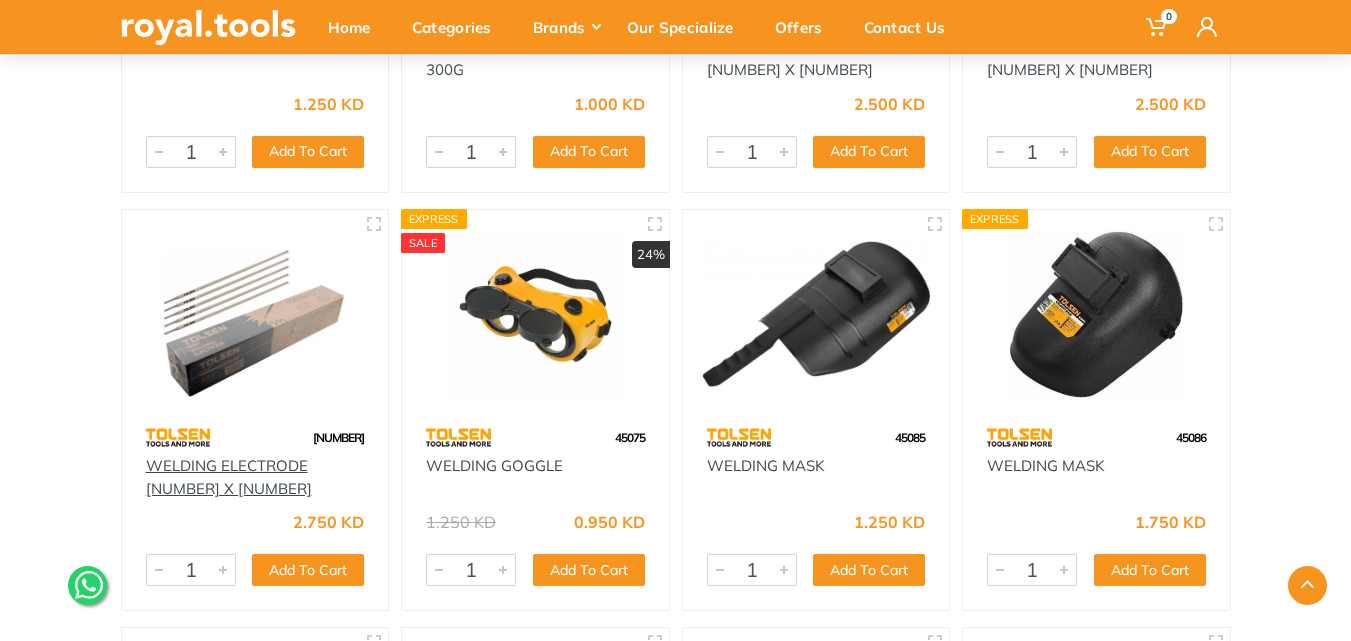 click on "WELDING ELECTRODE 4.0 X 400" at bounding box center [229, 477] 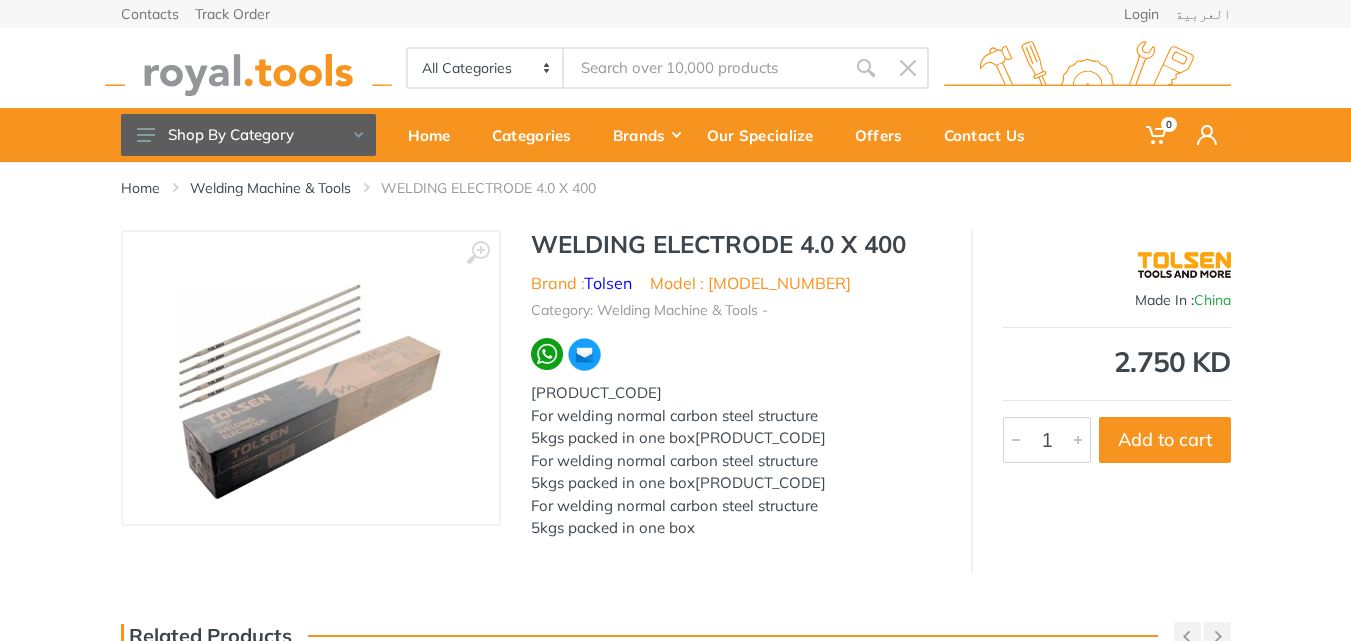 scroll, scrollTop: 0, scrollLeft: 0, axis: both 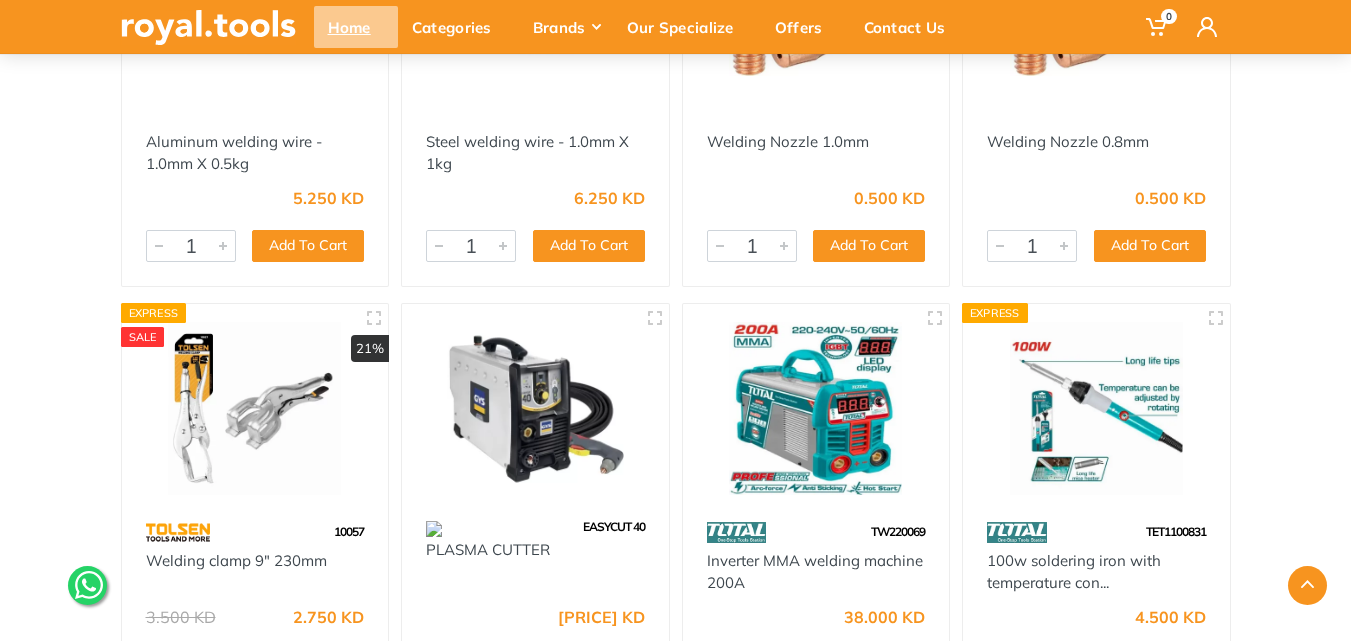 click on "Home" at bounding box center [356, 27] 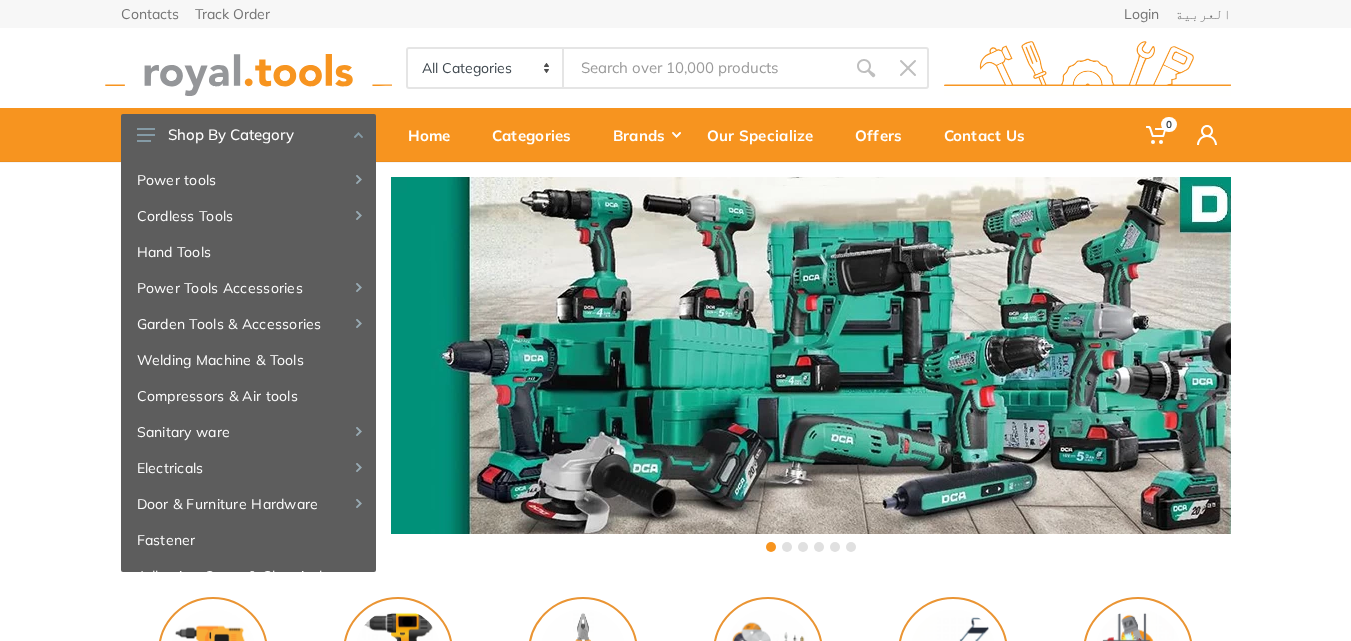 scroll, scrollTop: 0, scrollLeft: 0, axis: both 